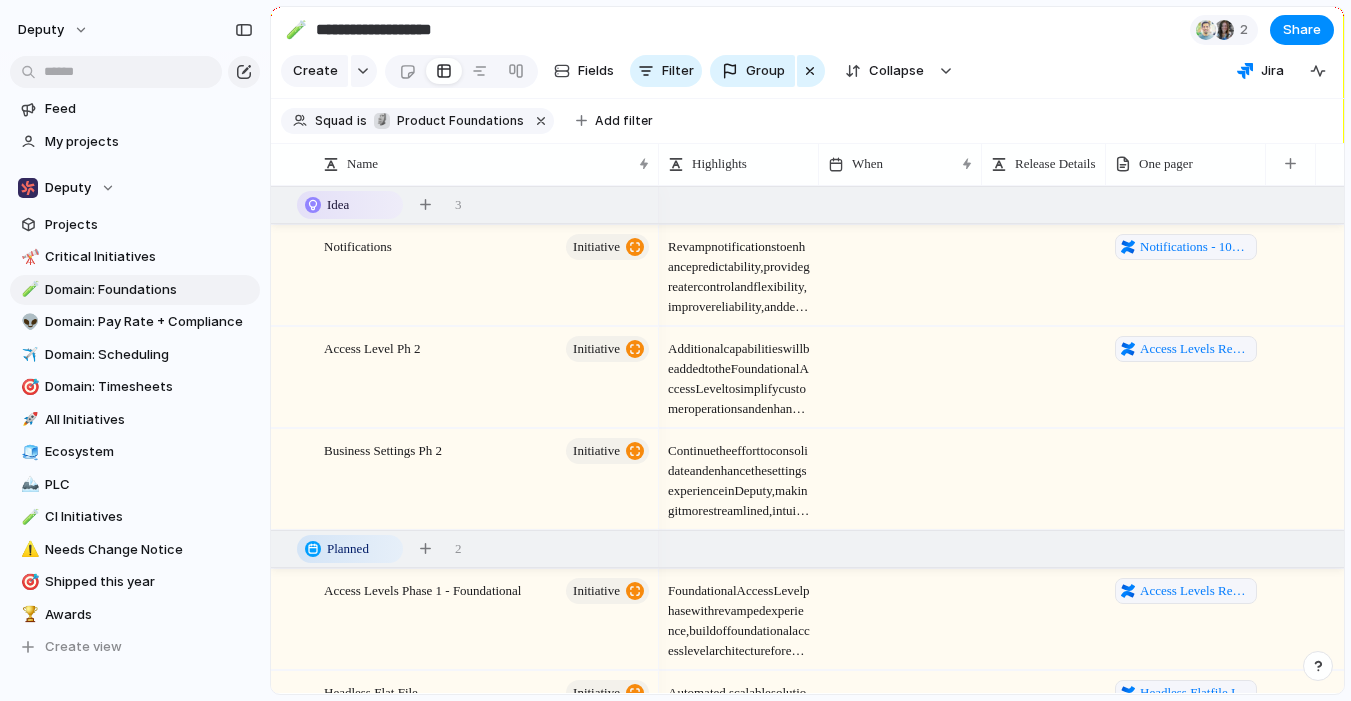 scroll, scrollTop: 0, scrollLeft: 0, axis: both 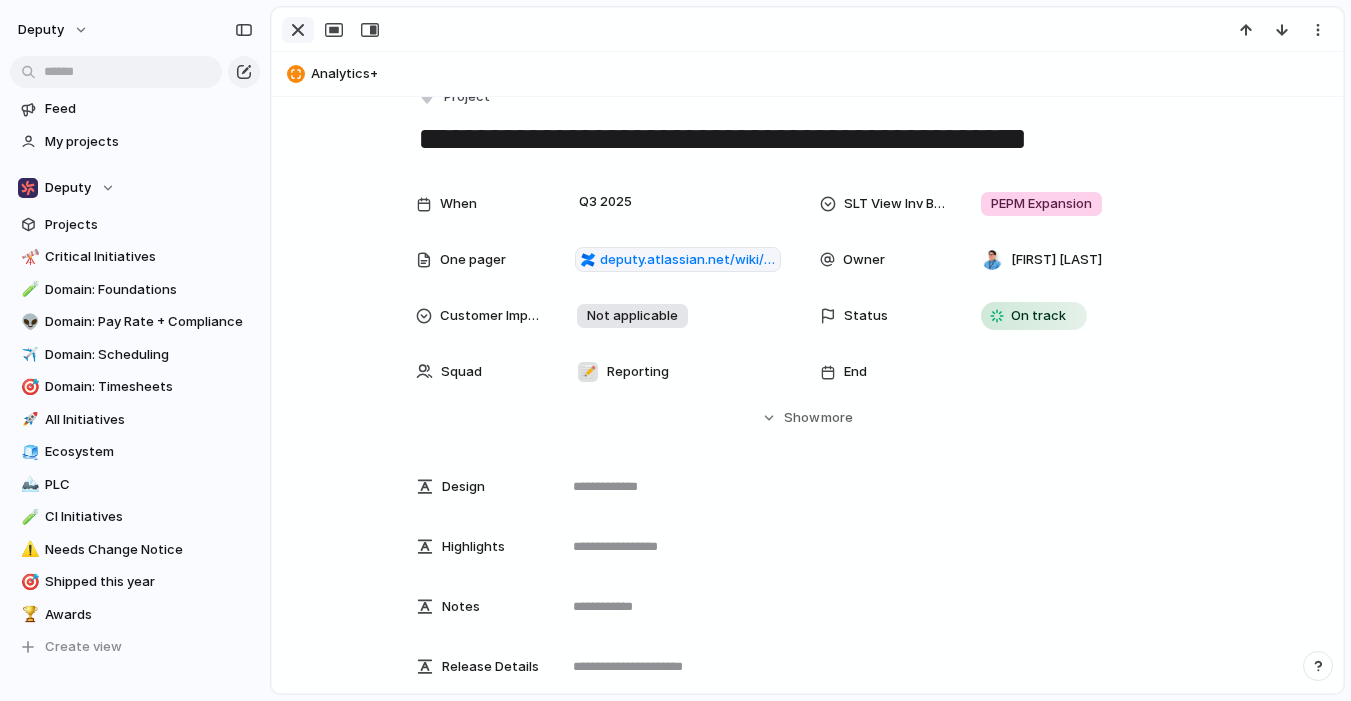click at bounding box center [298, 30] 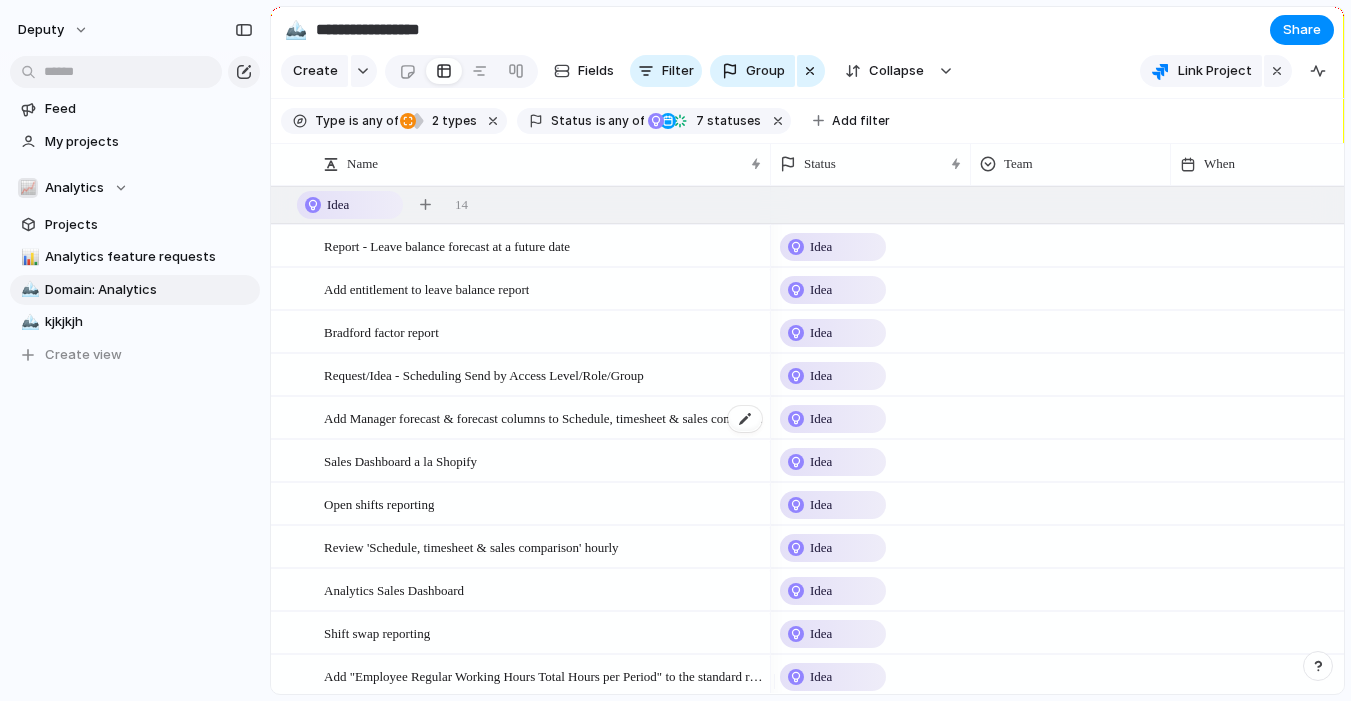 scroll, scrollTop: 63, scrollLeft: 0, axis: vertical 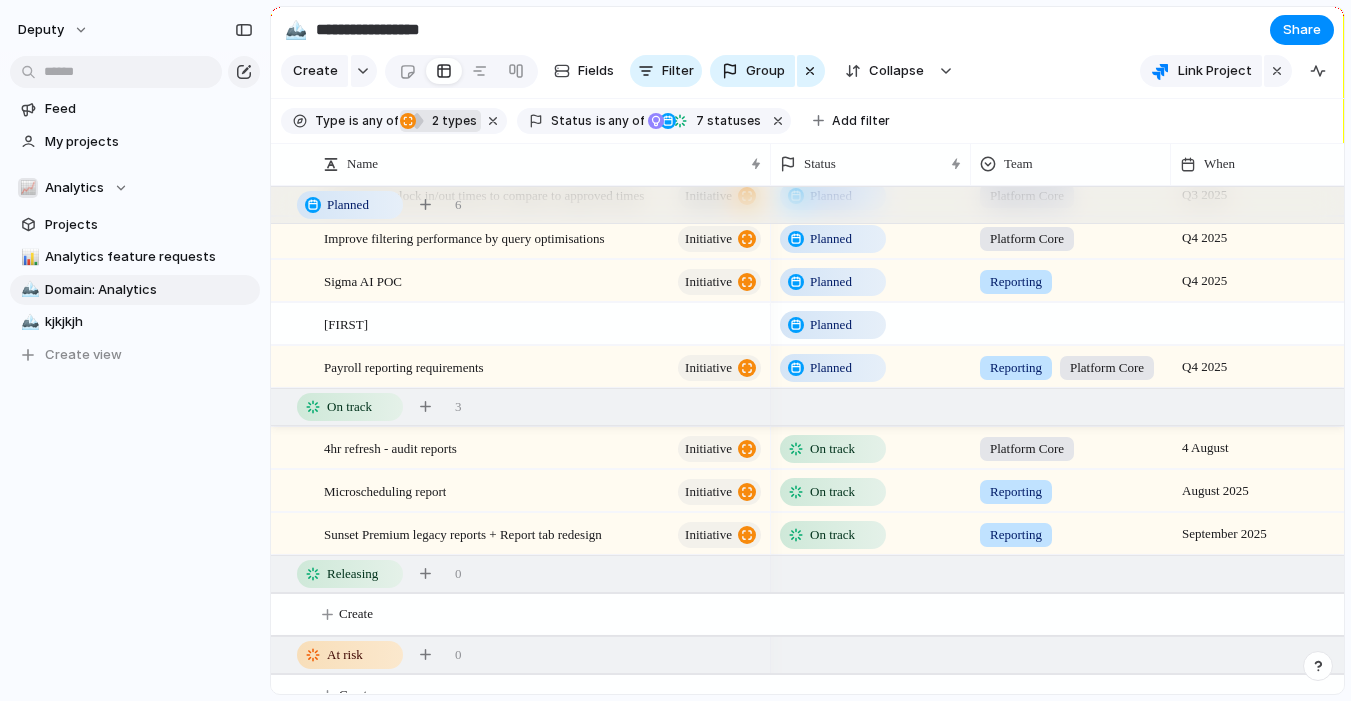 click on "2" at bounding box center [434, 120] 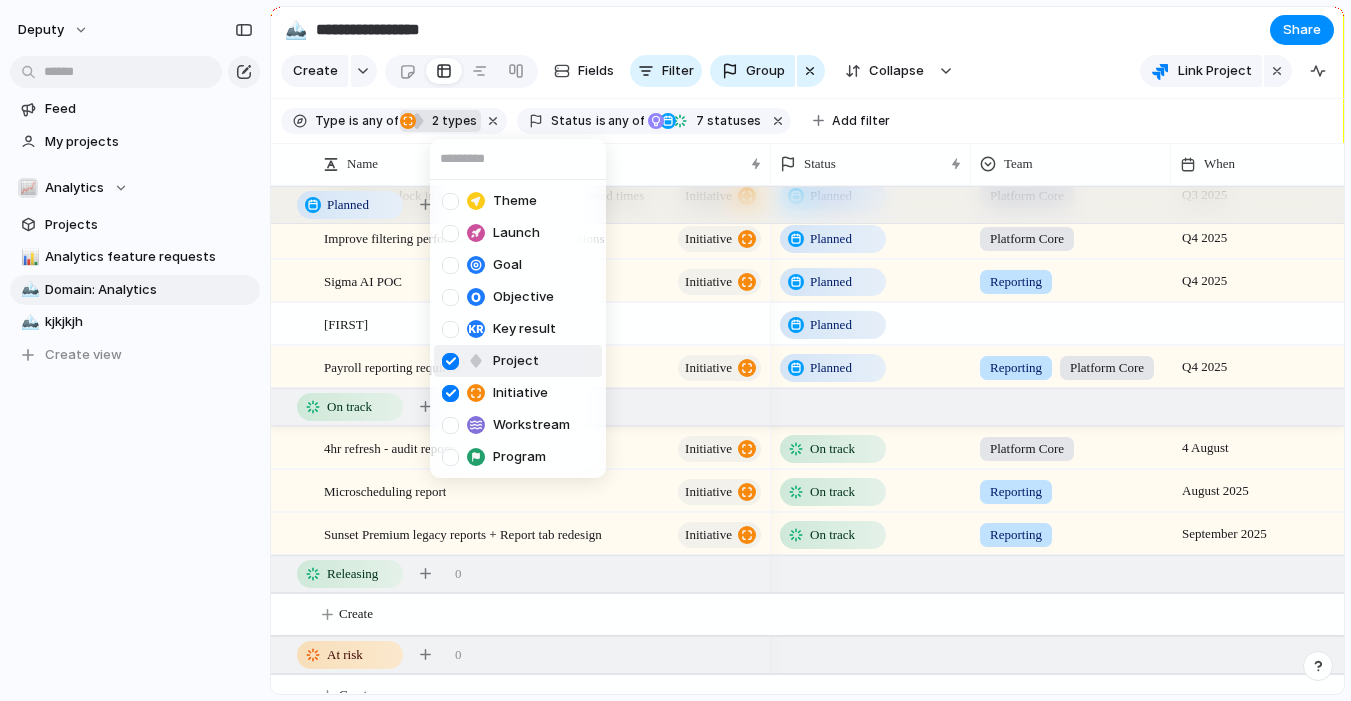 click on "Theme   Launch   Goal   Objective   Key result   Project   Initiative   Workstream   Program" at bounding box center [675, 350] 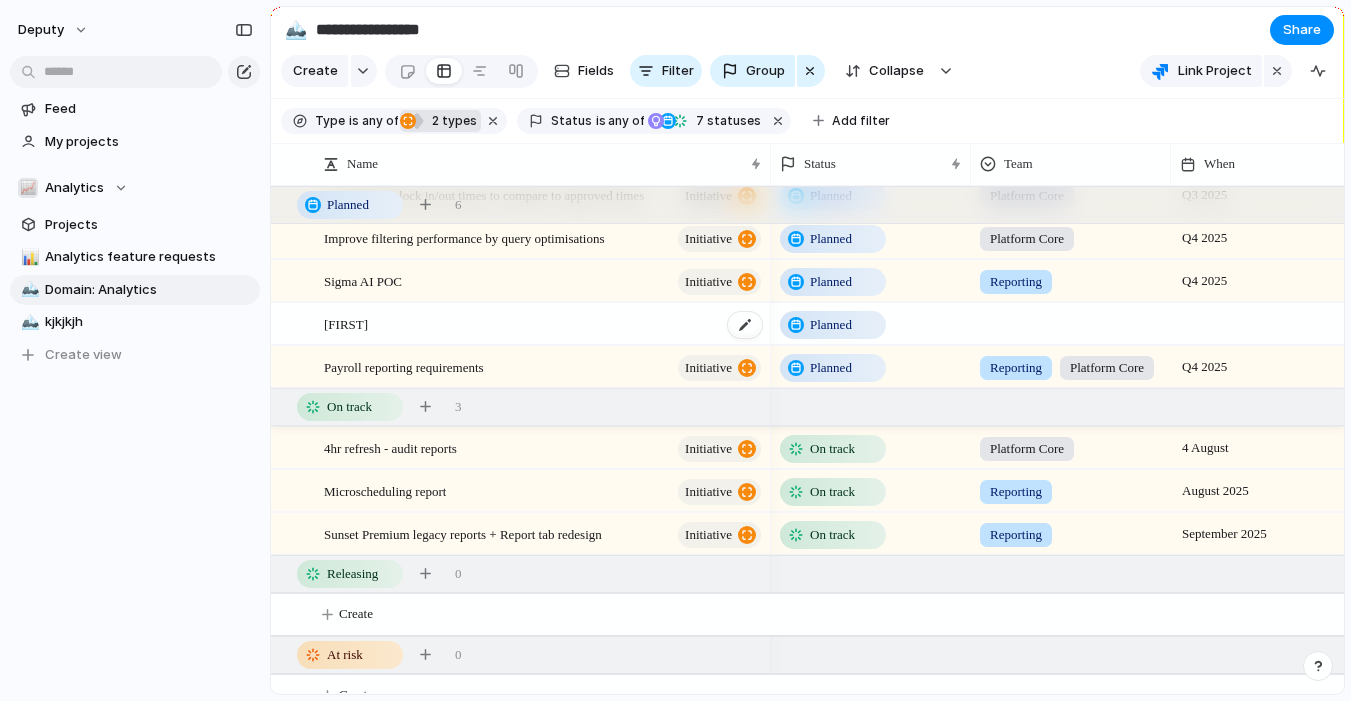 click on "[FIRST]" at bounding box center (544, 324) 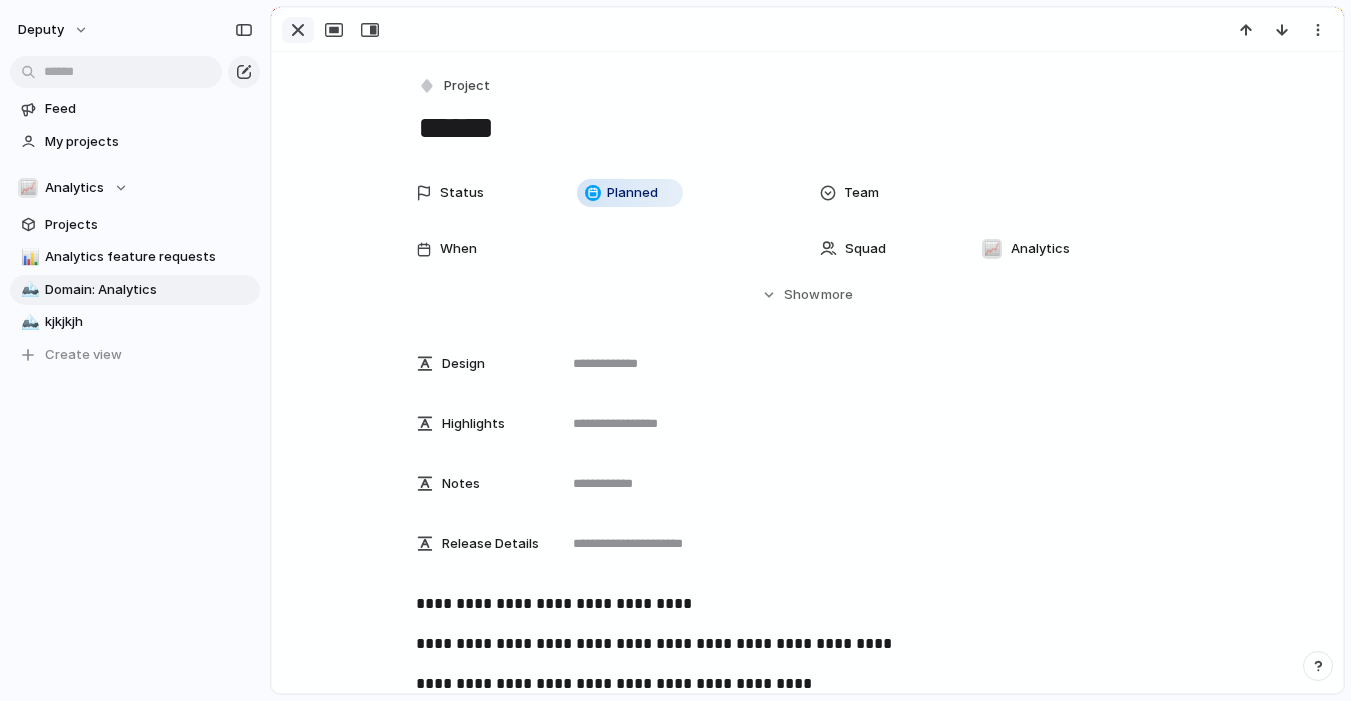 click at bounding box center (298, 30) 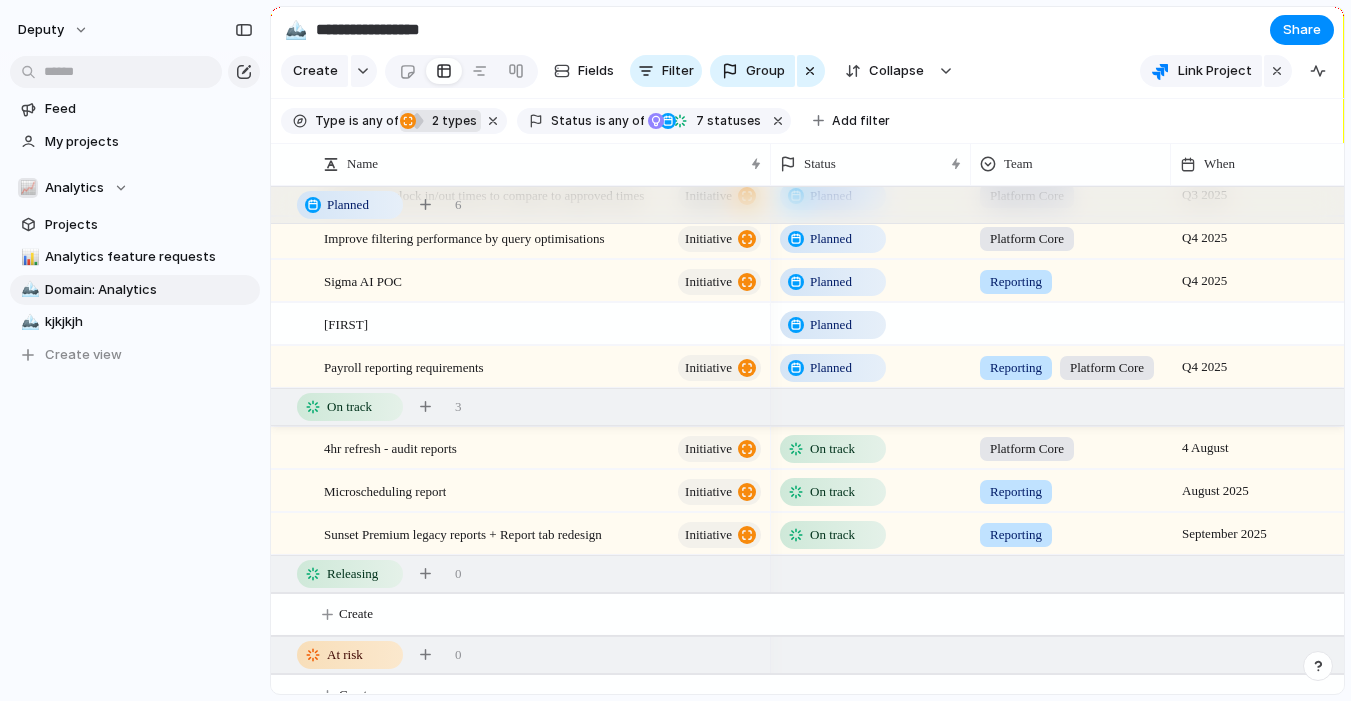 scroll, scrollTop: 746, scrollLeft: 0, axis: vertical 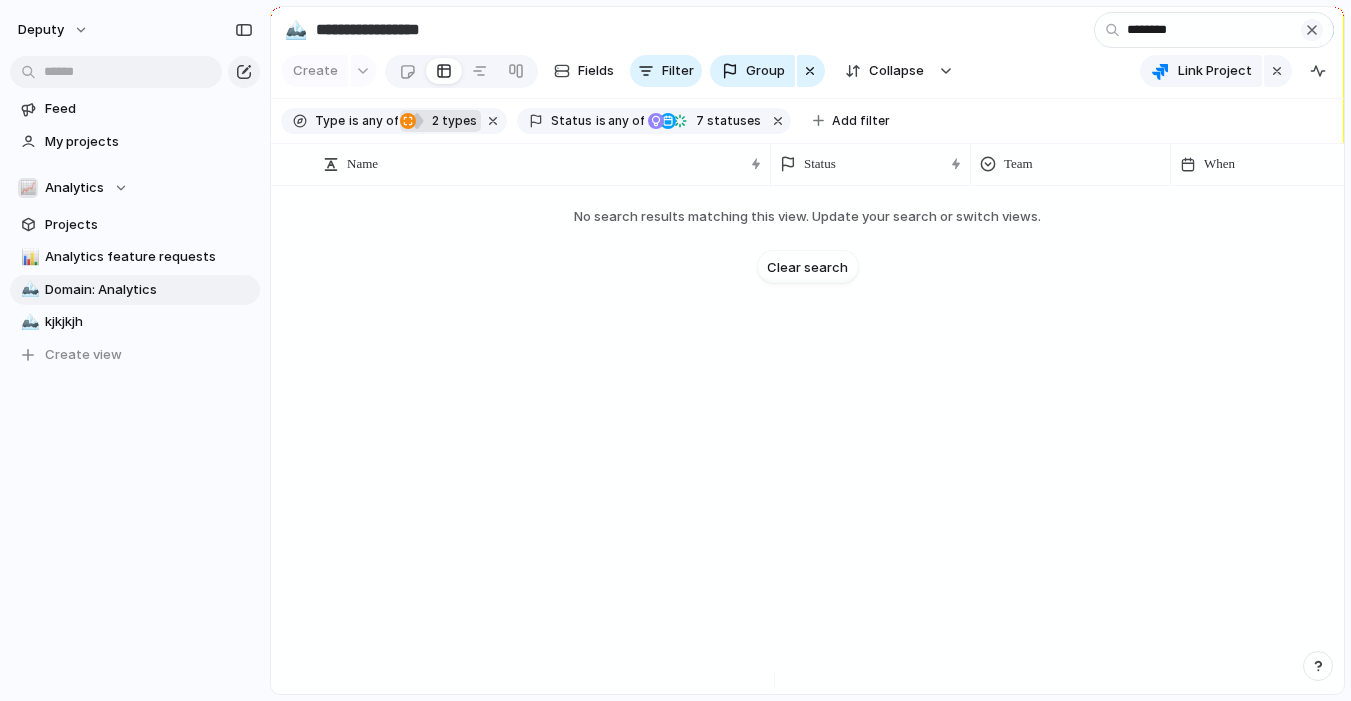 type on "********" 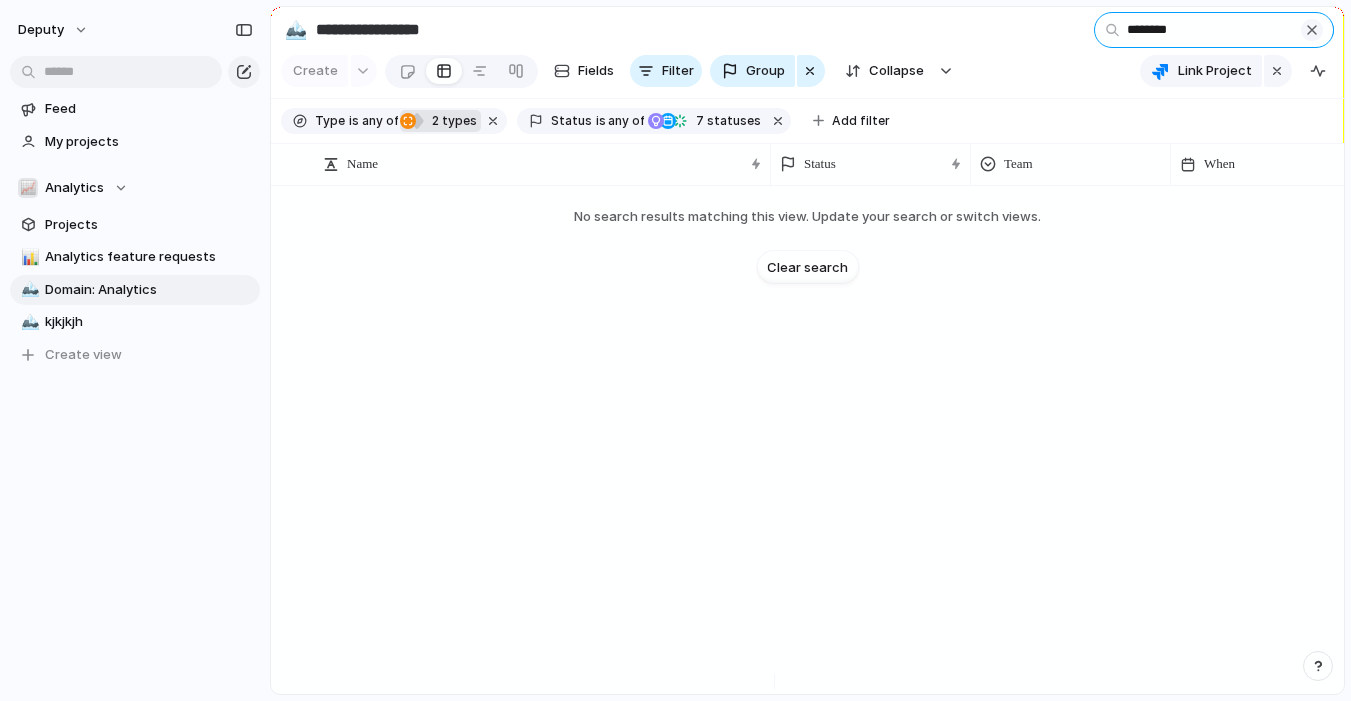 type 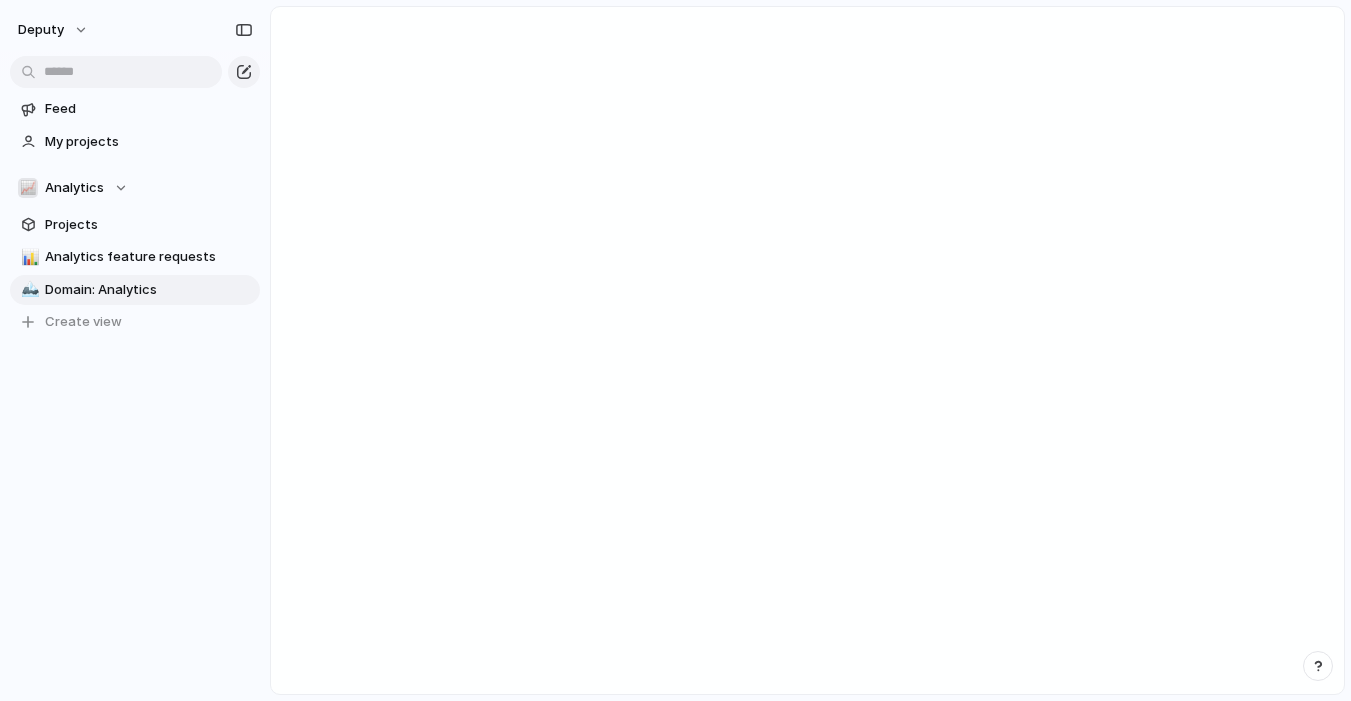 scroll, scrollTop: 0, scrollLeft: 0, axis: both 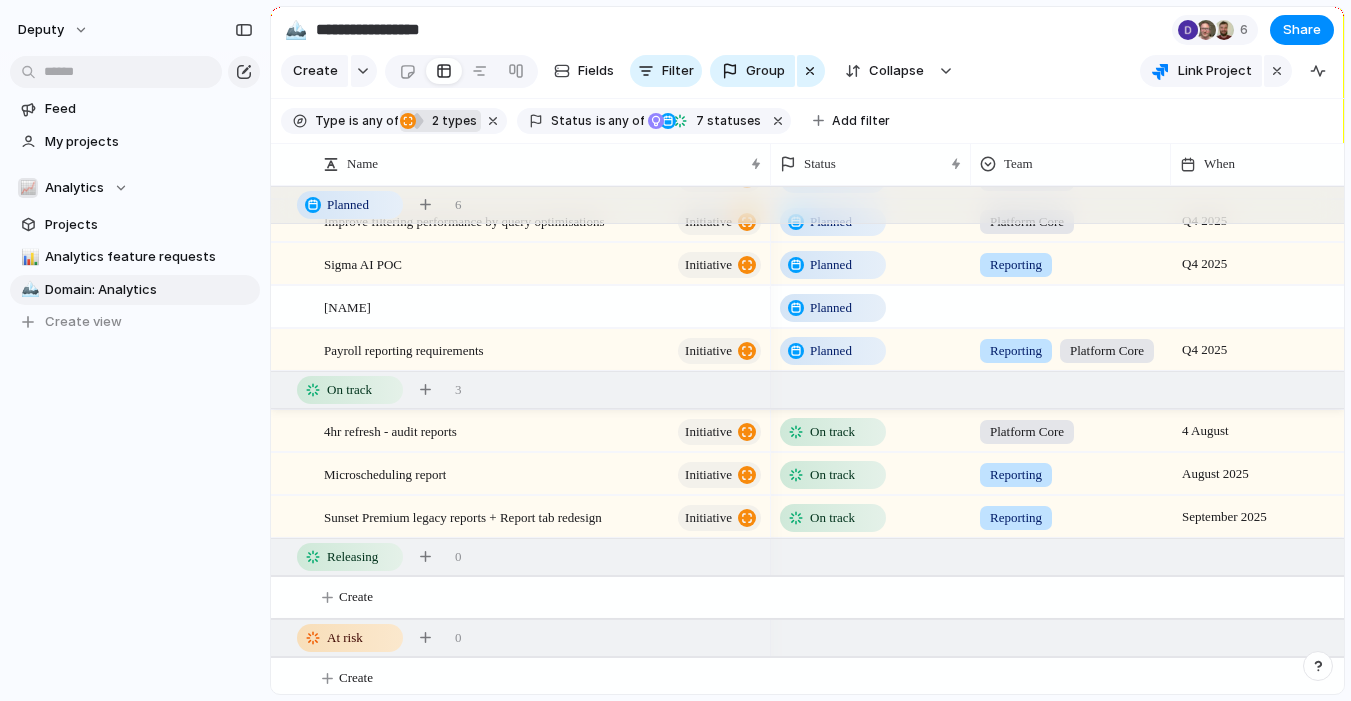 click on "2" at bounding box center (434, 120) 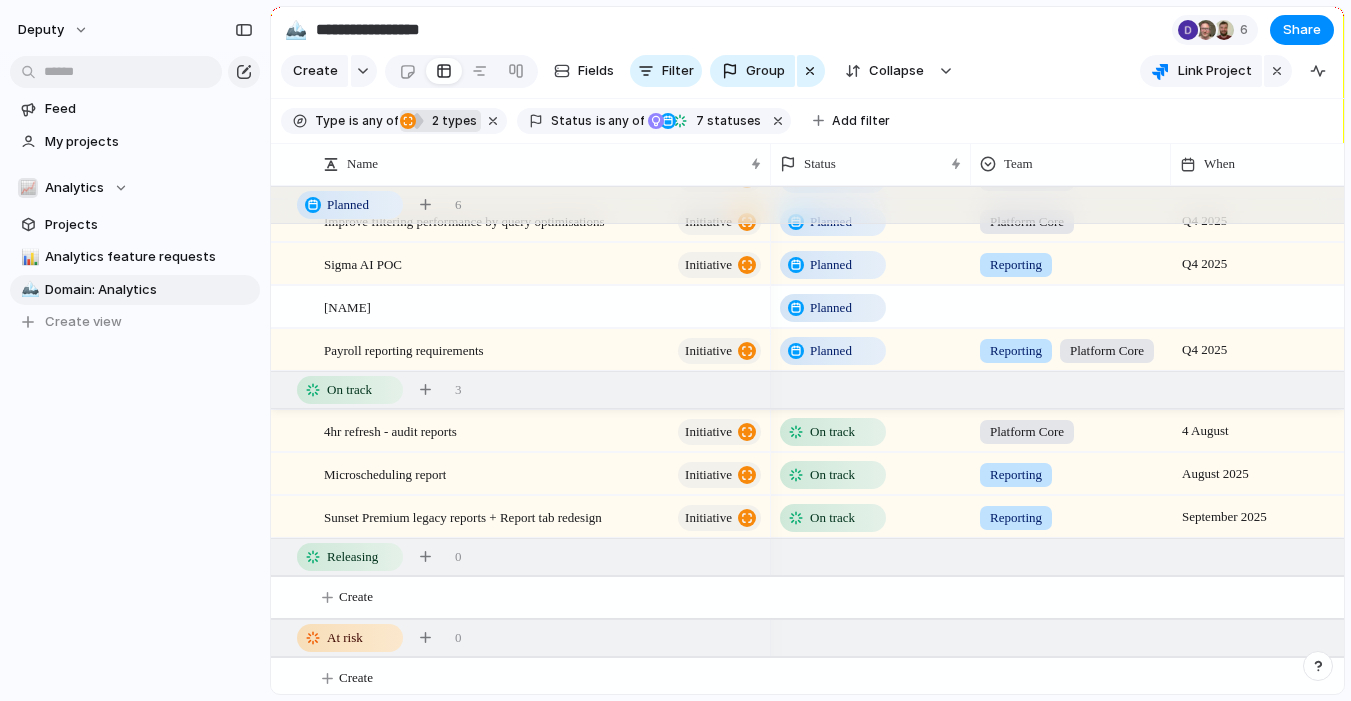 click on "Theme   Launch   Goal   Objective   Key result   Project   Initiative   Workstream   Program" at bounding box center [675, 350] 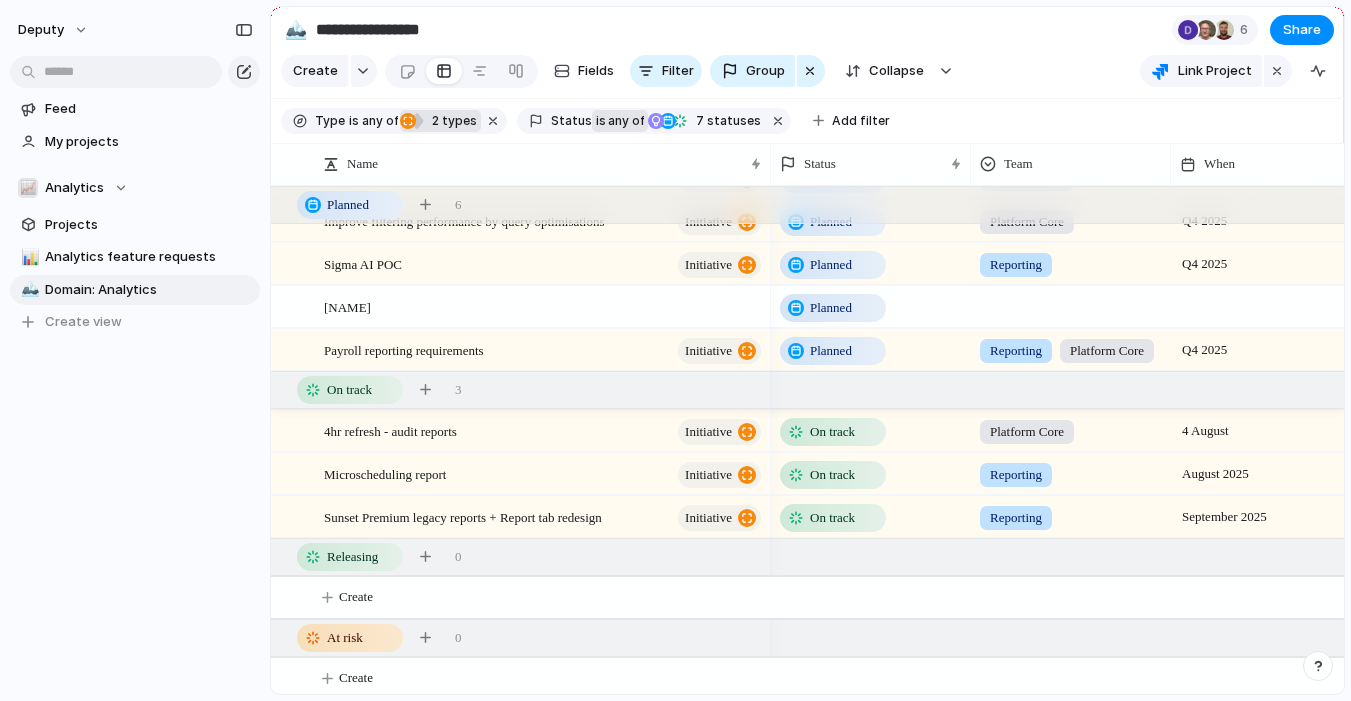click on "any of" at bounding box center (625, 121) 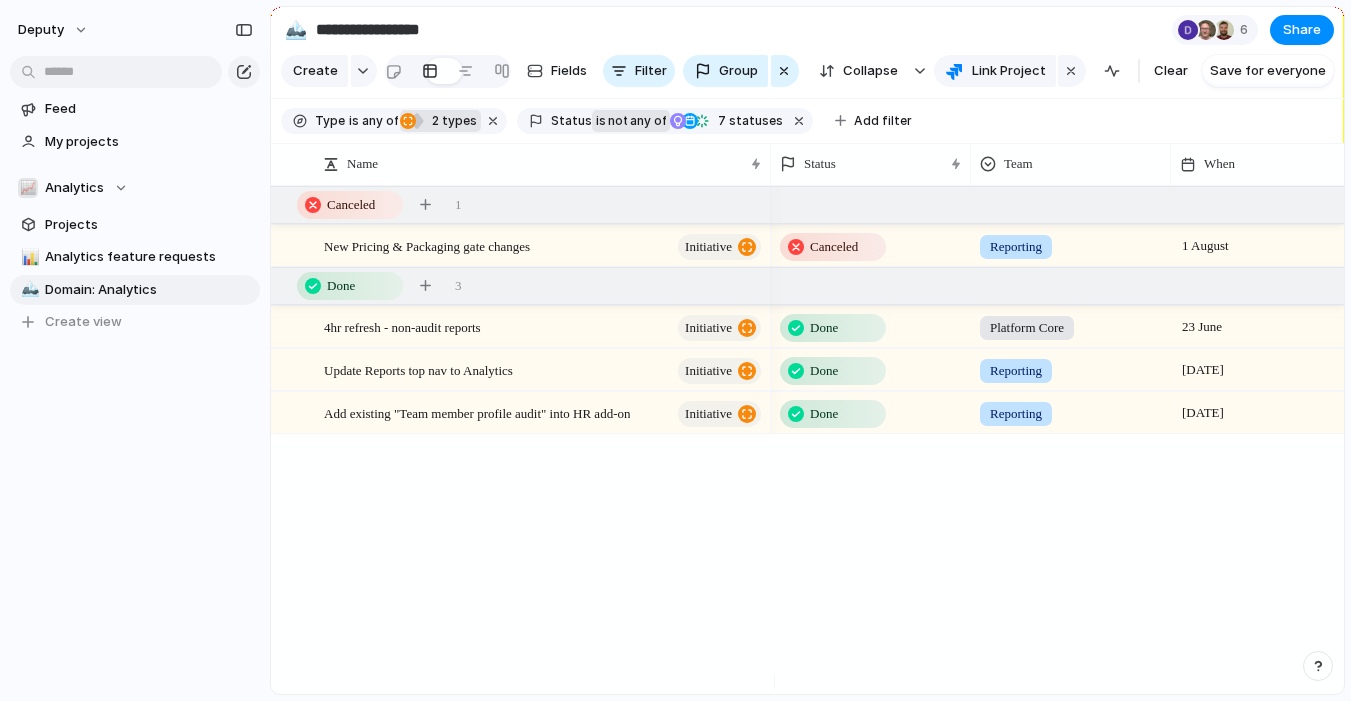 click on "not" at bounding box center (617, 121) 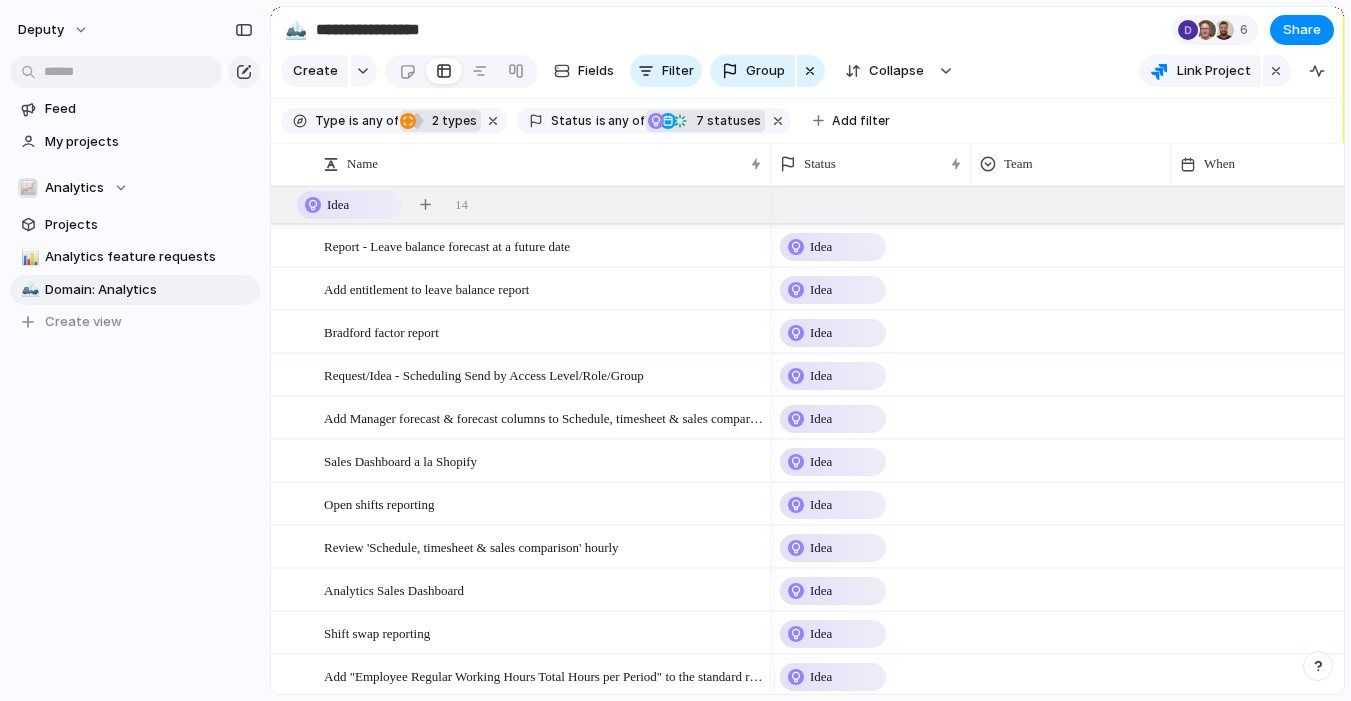 click on "7   statuses" at bounding box center (725, 121) 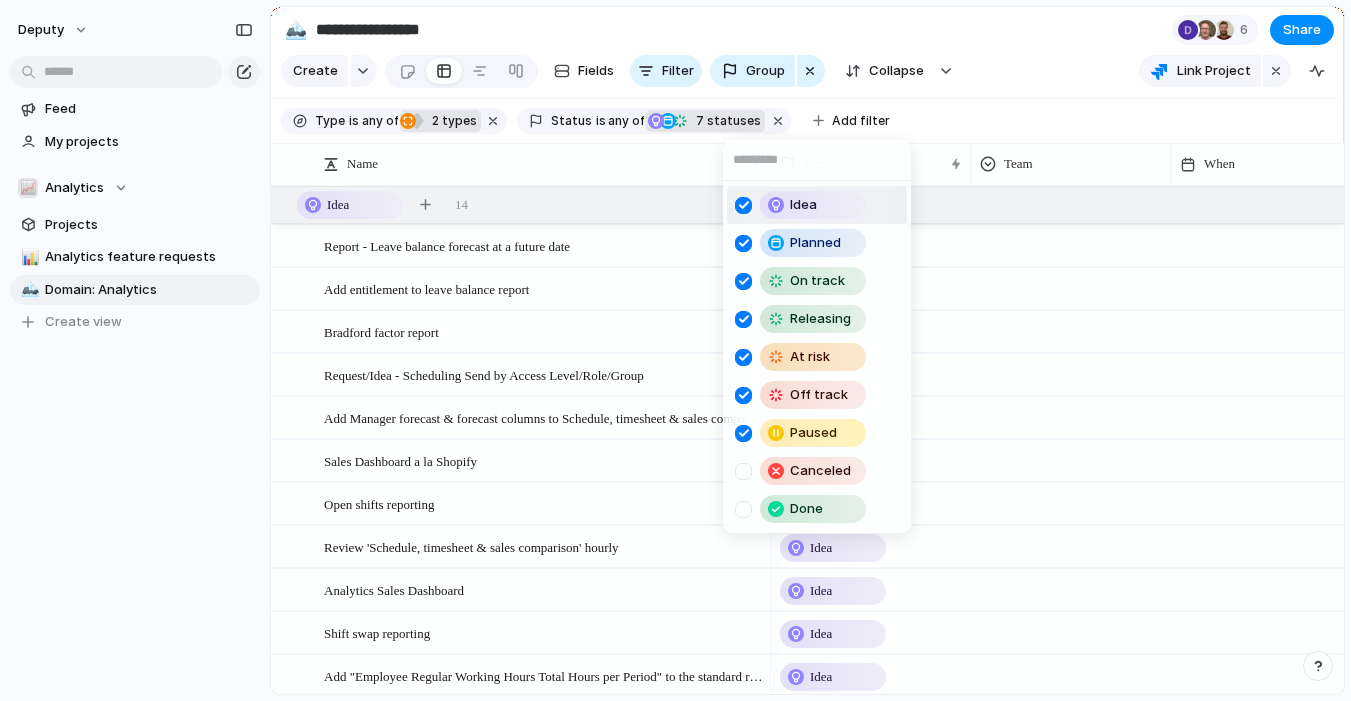 click on "Idea   Planned   On track   Releasing   At risk   Off track   Paused   Canceled   Done" at bounding box center (675, 350) 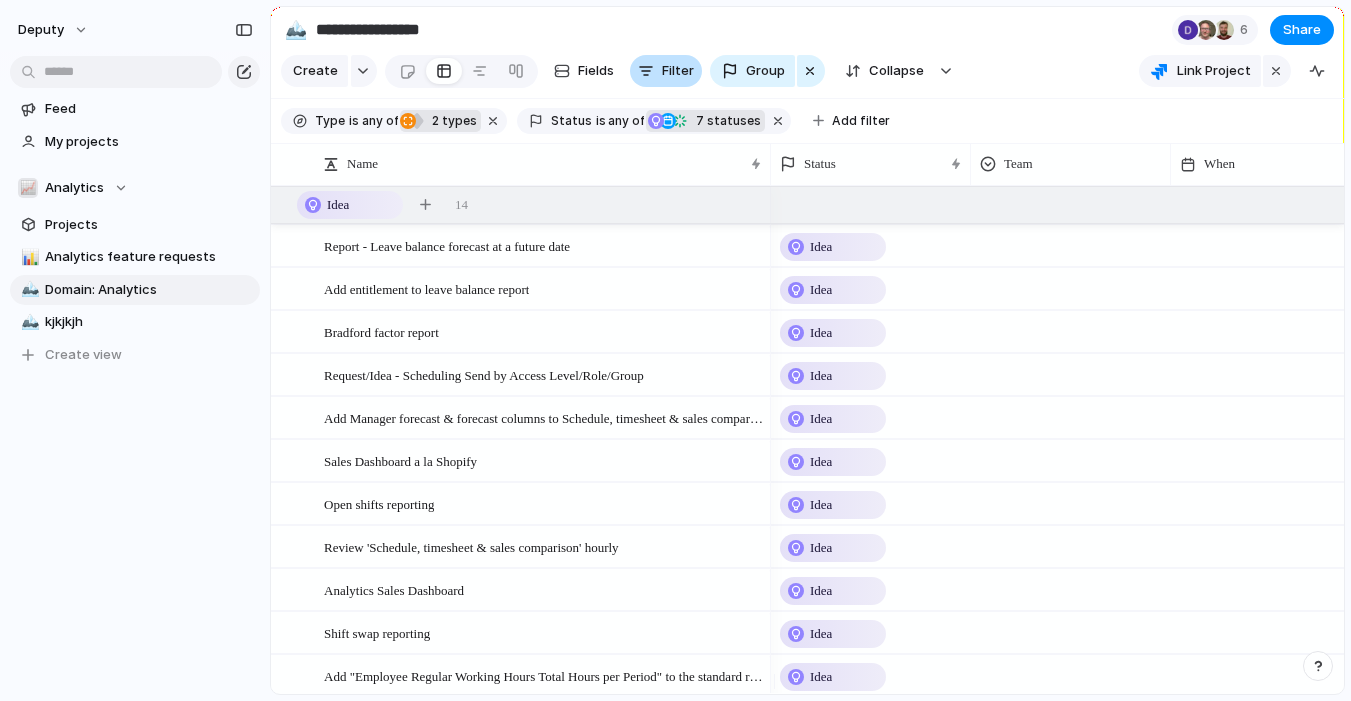 click on "Filter" at bounding box center (678, 71) 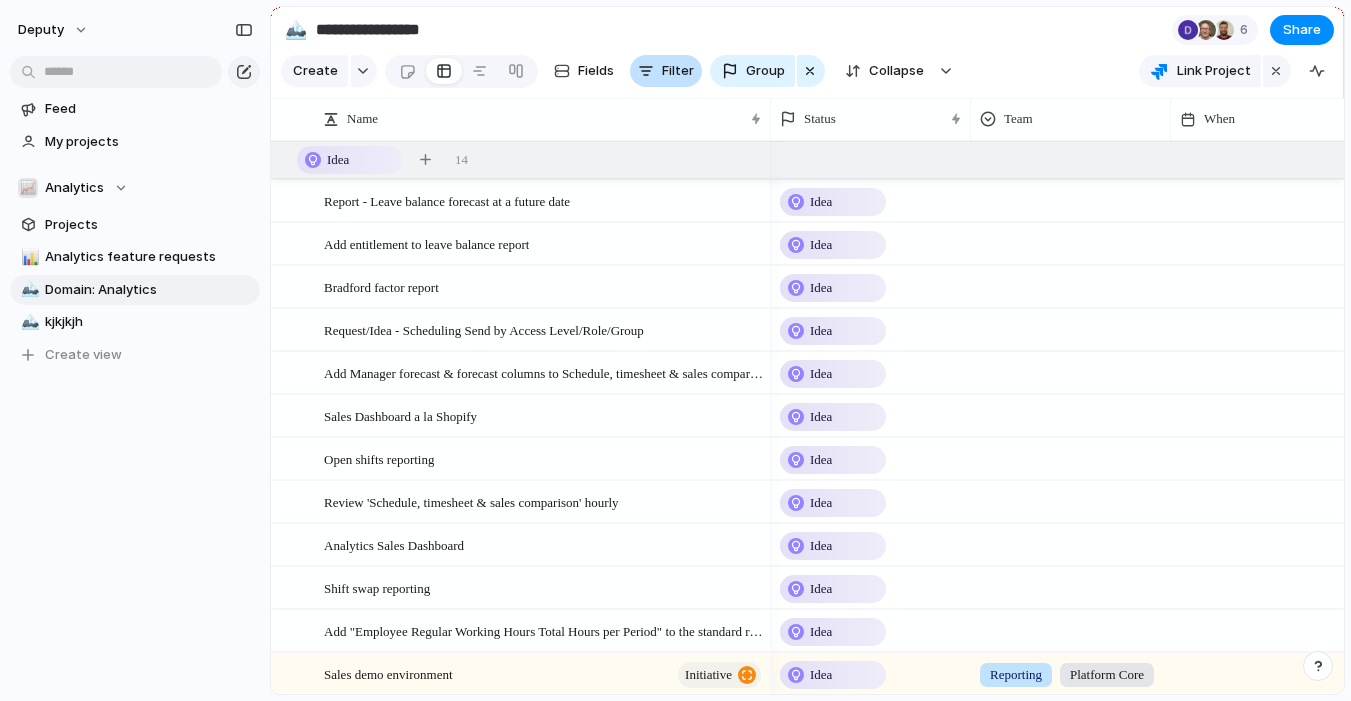 click on "Filter" at bounding box center [678, 71] 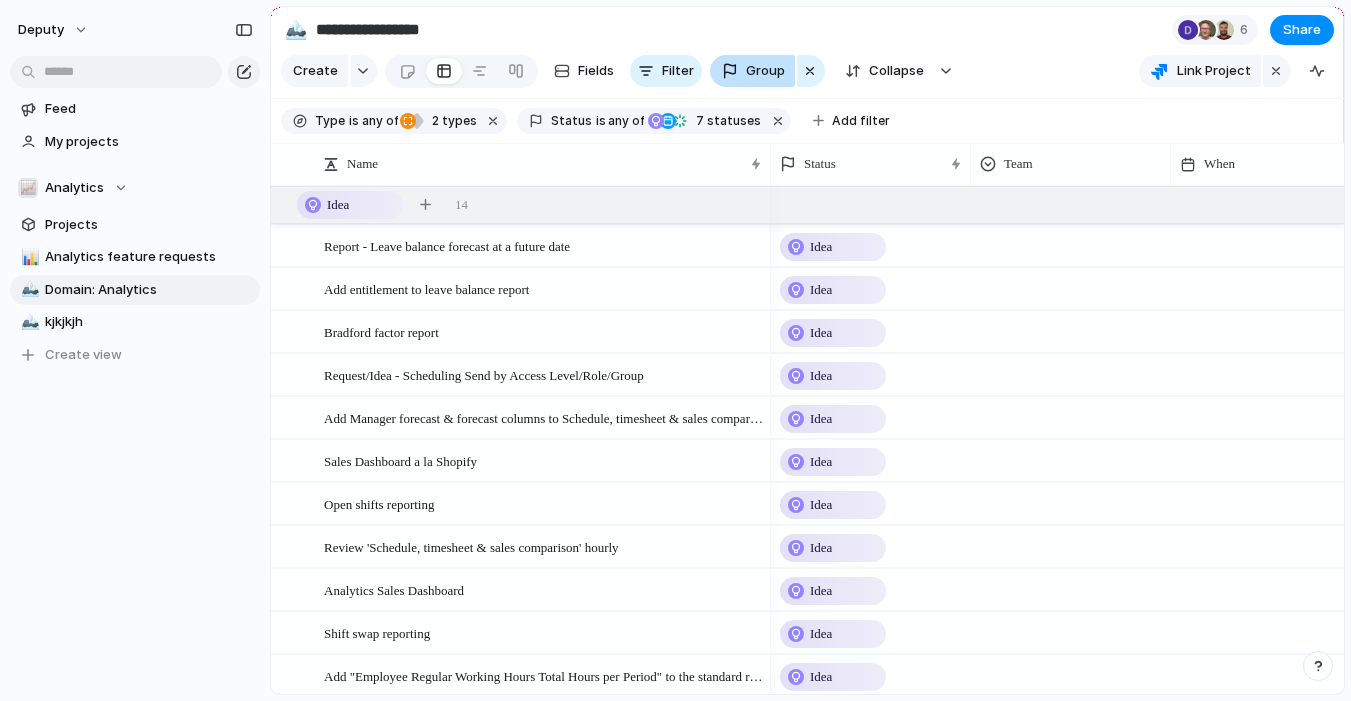 click on "Group" at bounding box center [765, 71] 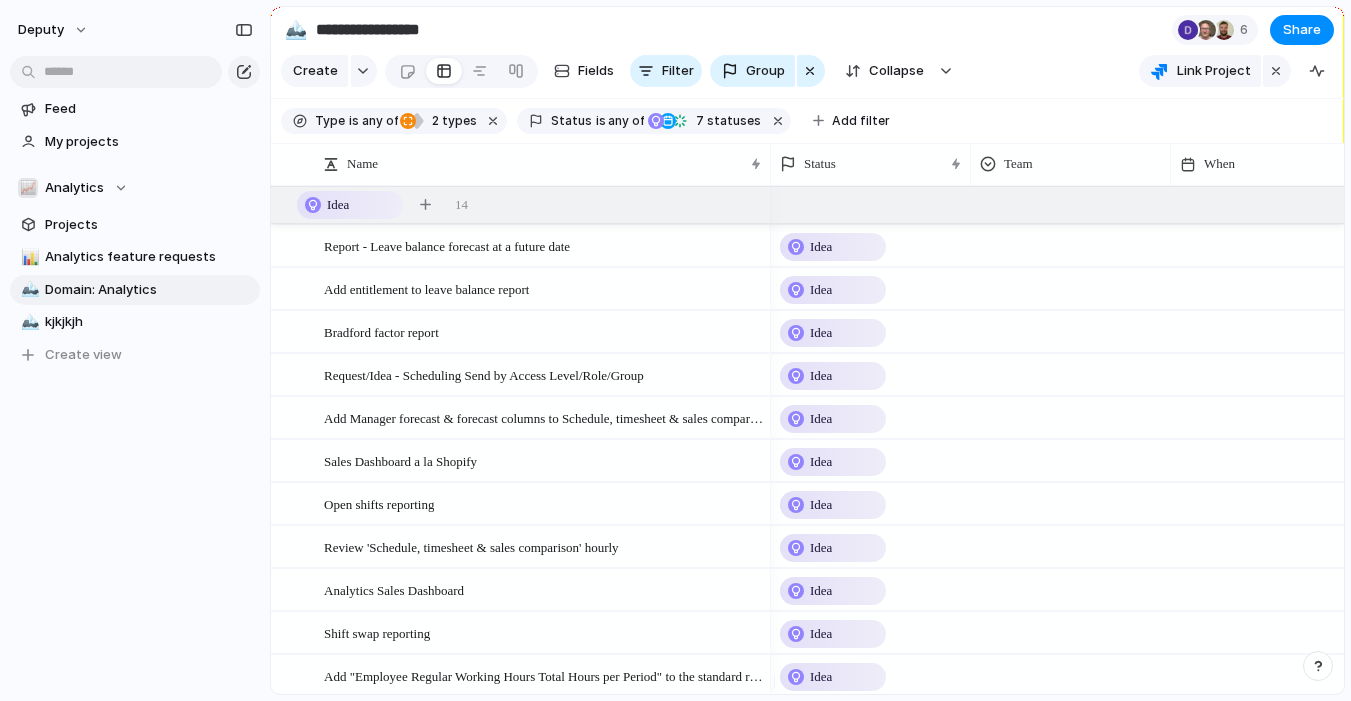 click on "CI Priority   Priority   Cycle   Roundtable   Escalate   SLT View Inv Bucket   Target Region   Goal   Program   Suitable for   PMM Tier   Mobile Required   Label   DEP Requirements   Tanda   Region             Owner   Reach   Confidence   Category   Feature Request   Impact   Effort   Customer Impact   Raised by   Product Domain Area   Marathon   Customer   Select   Analytics   Analytics request type   CI Initiative   Team     Award   Status             Created by" at bounding box center (675, 350) 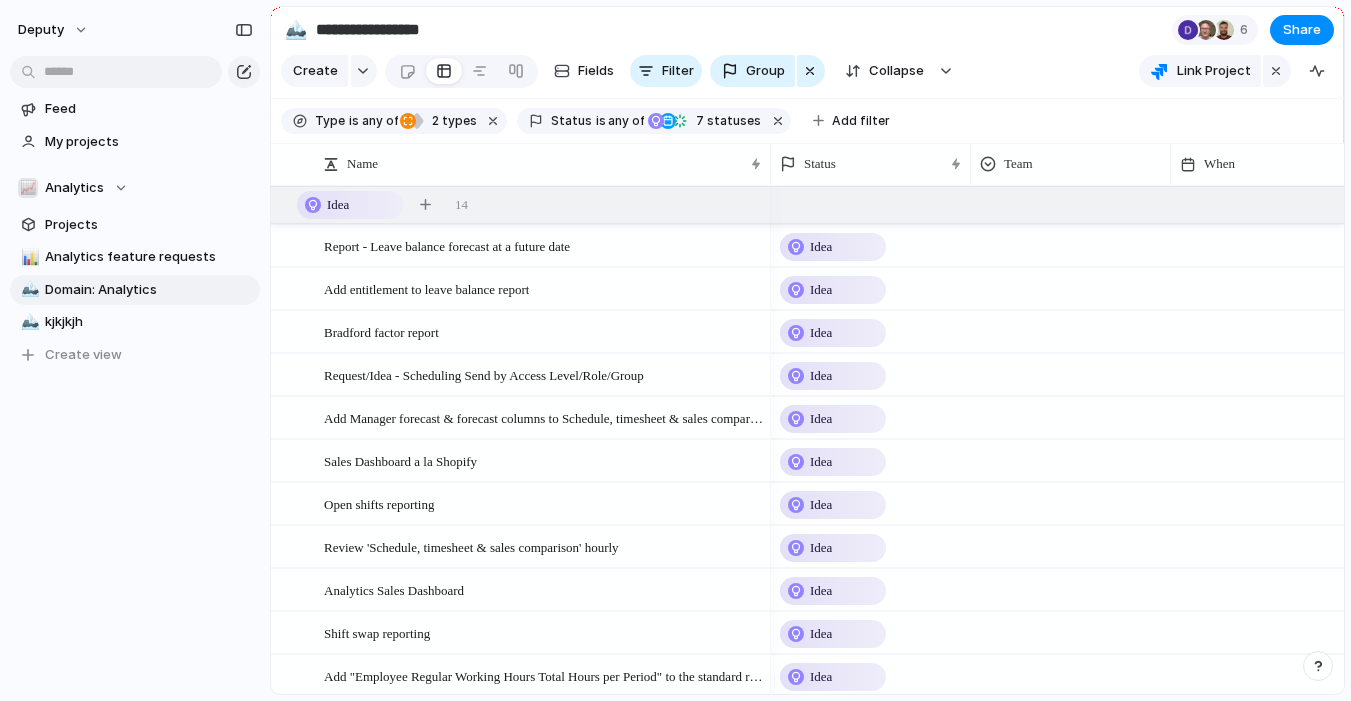 scroll, scrollTop: 34, scrollLeft: 0, axis: vertical 